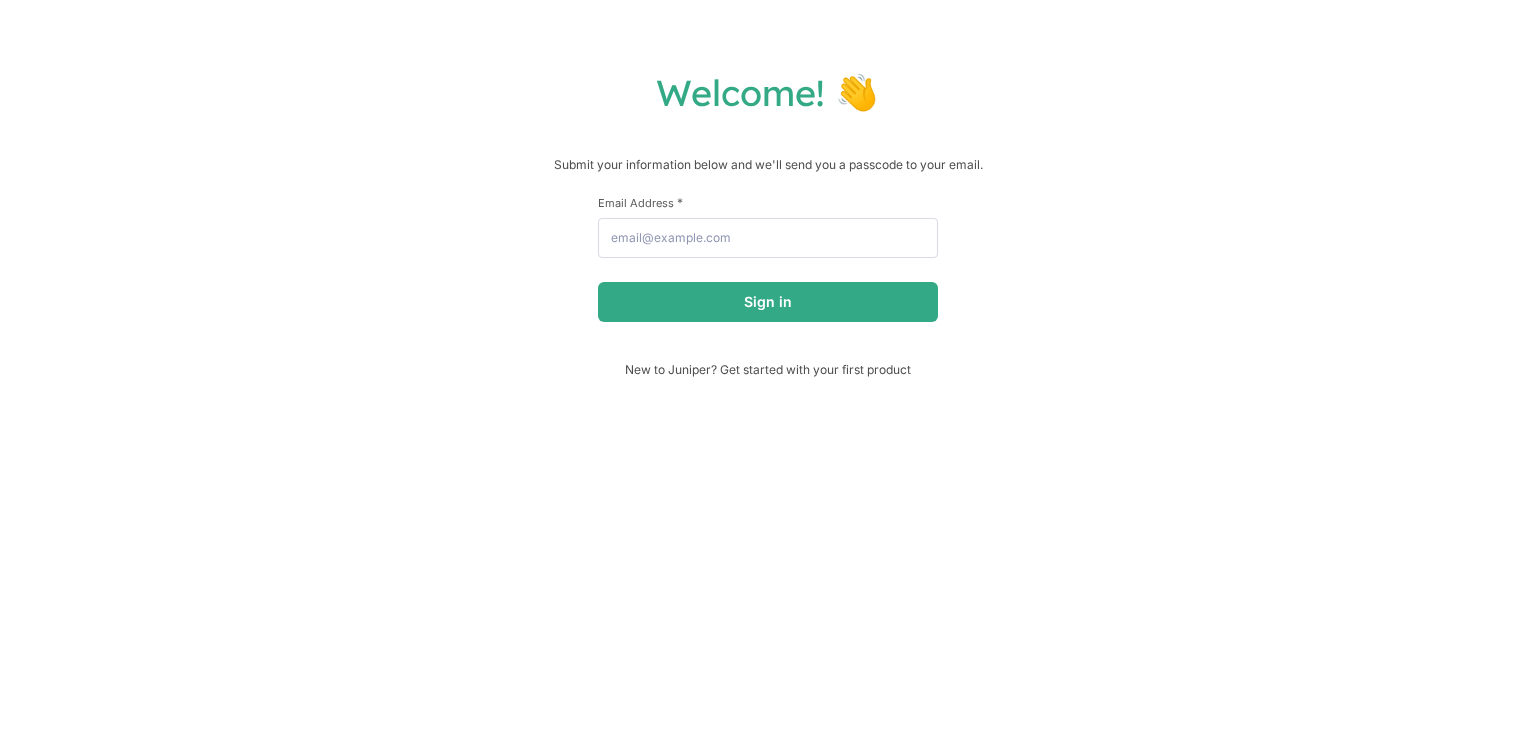 scroll, scrollTop: 0, scrollLeft: 0, axis: both 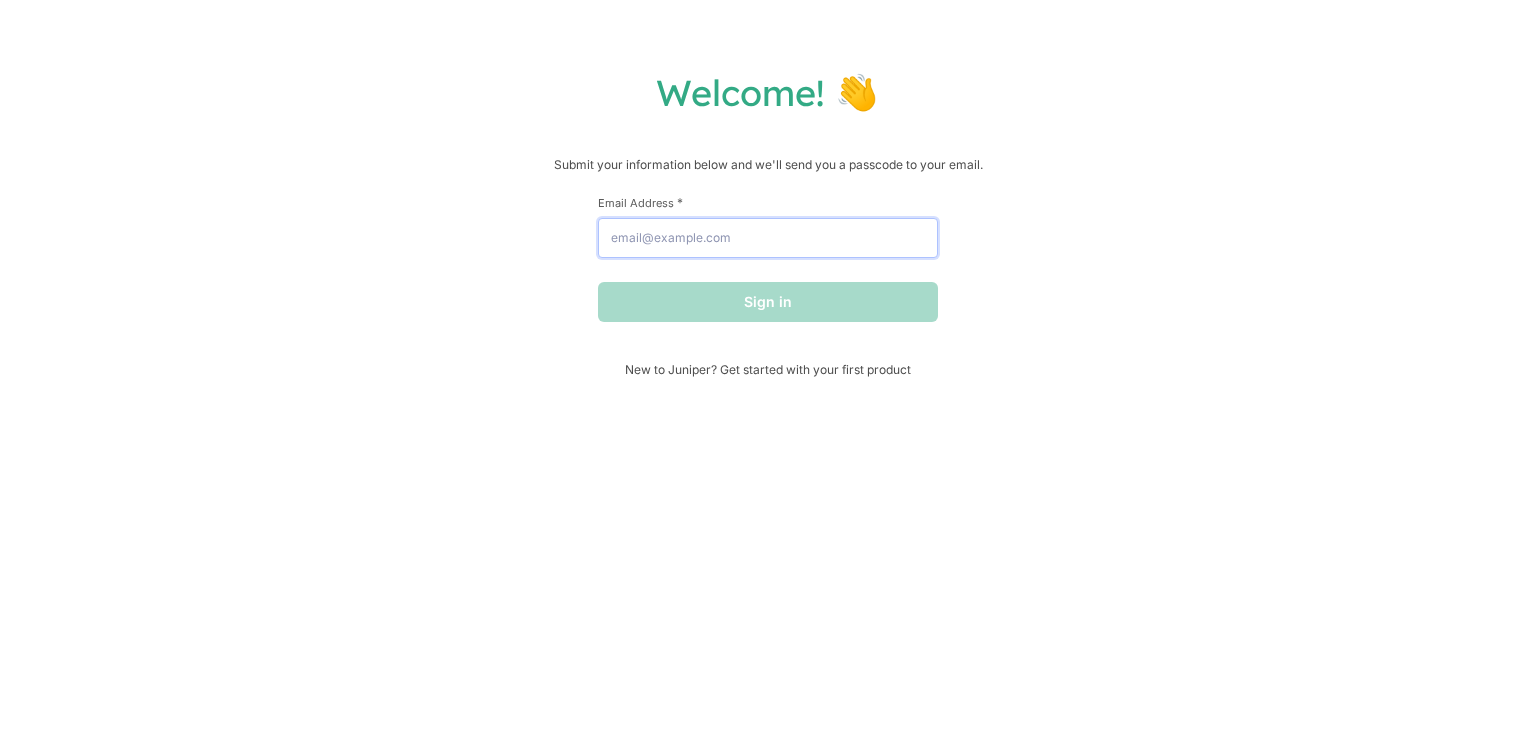 click on "Email Address   *" at bounding box center (768, 238) 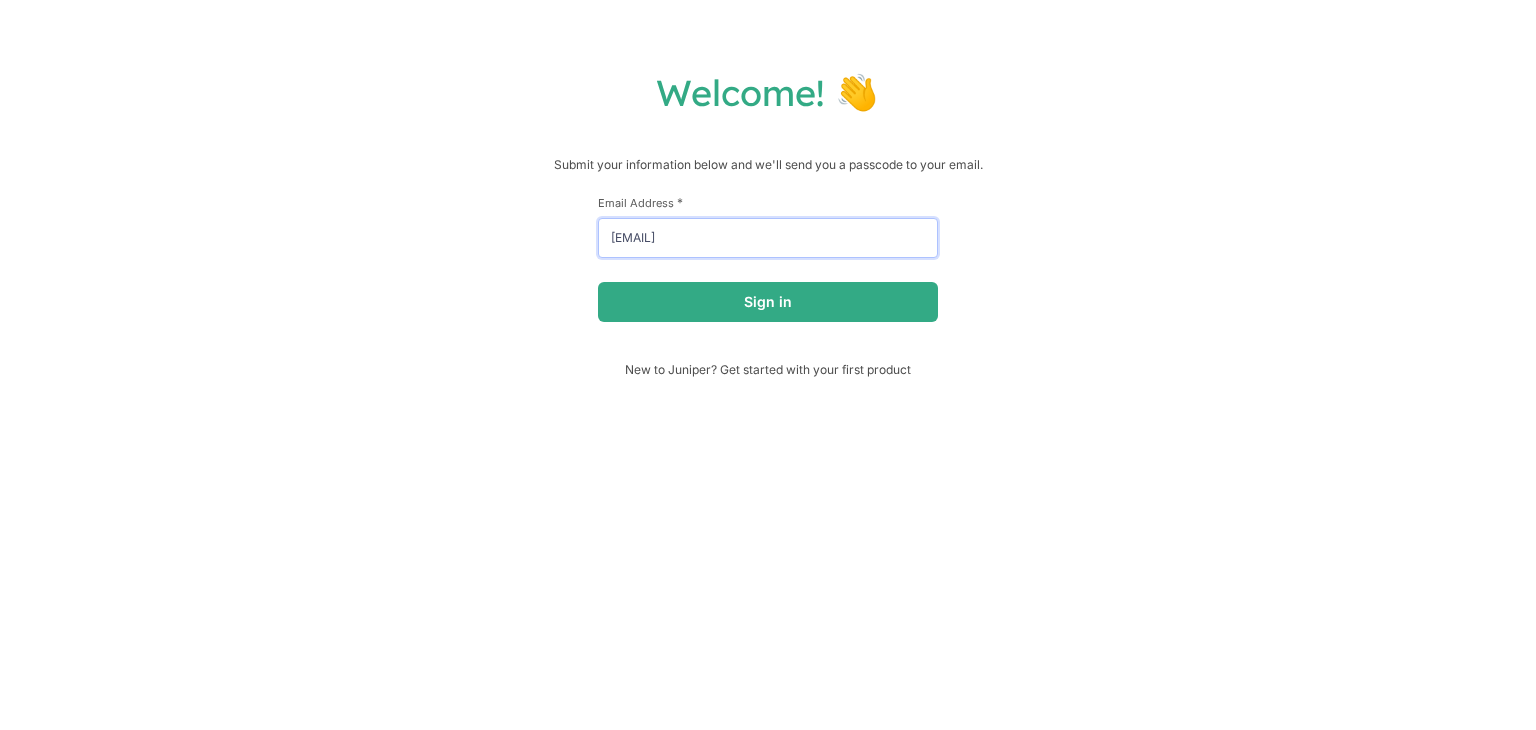 type on "[EMAIL]" 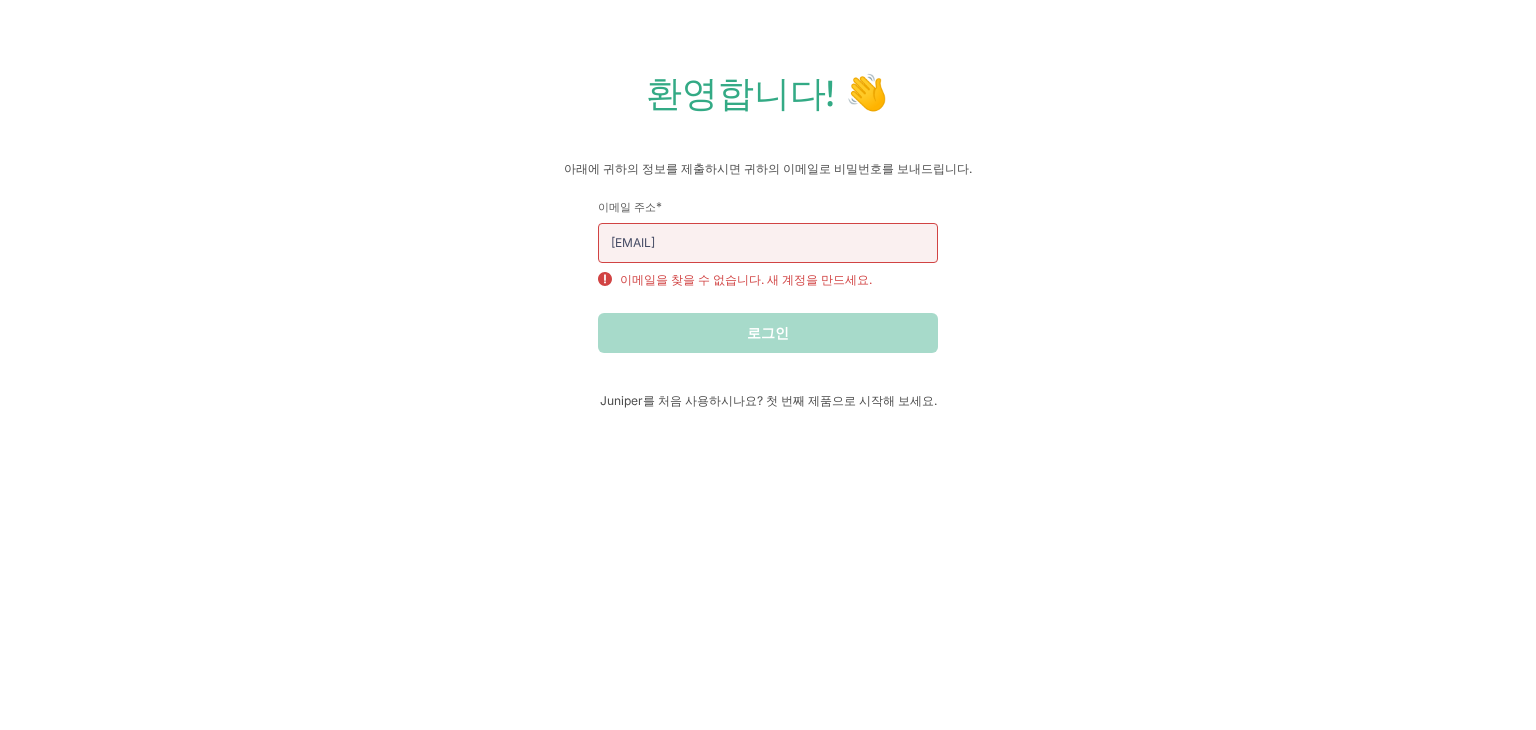 click on "환영합니다! 👋 아래에 귀하의 정보를 제출하시면 귀하의 이메일로 비밀번호를 보내드립니다. 이름  *   성  *   이메일 주소  *   sww061011@gmail.com 이메일을 찾을 수 없습니다. 새 계정을 만드세요. 로그인 Juniper를 처음 사용하시나요? 첫 번째 제품으로 시작해 보세요." at bounding box center (768, 240) 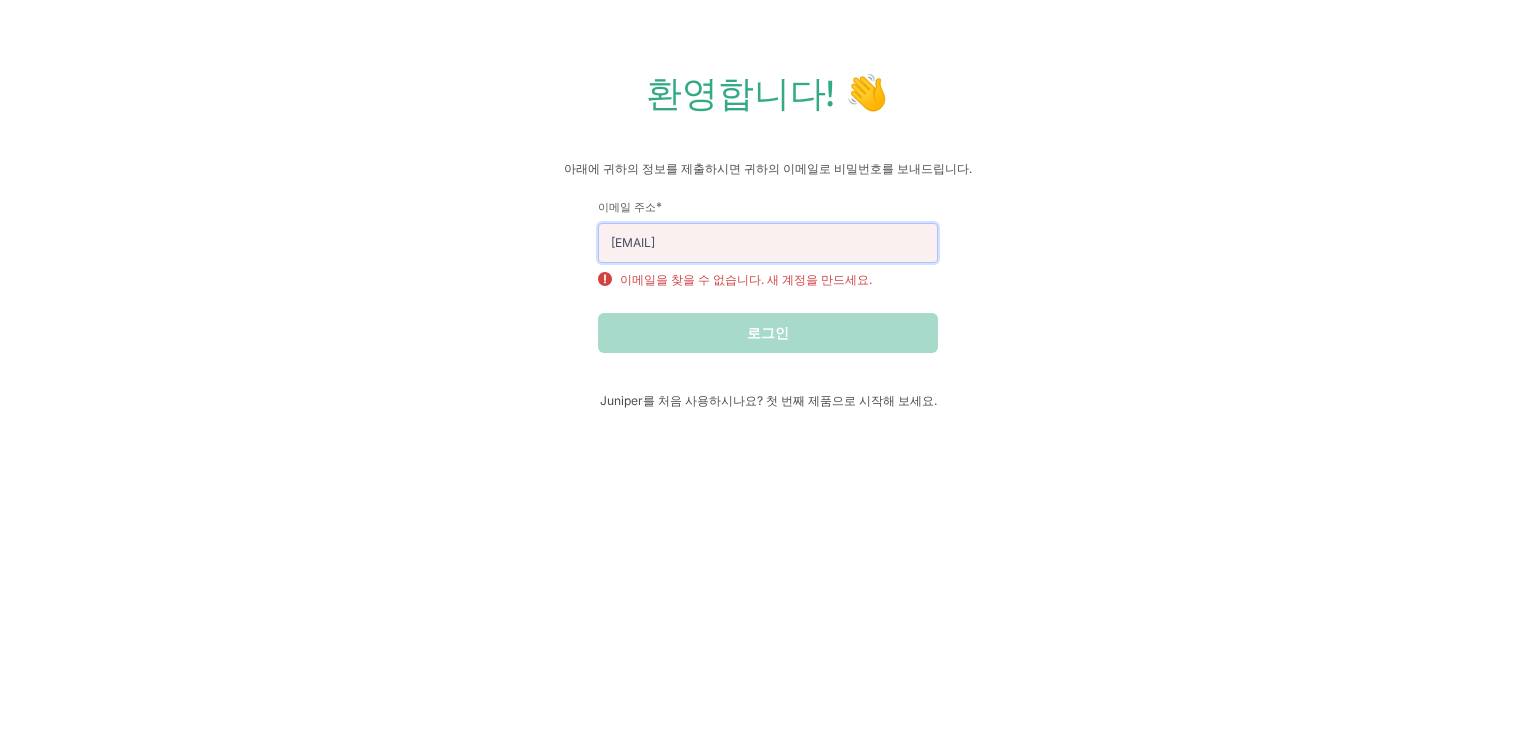 click on "[EMAIL]" at bounding box center (768, 243) 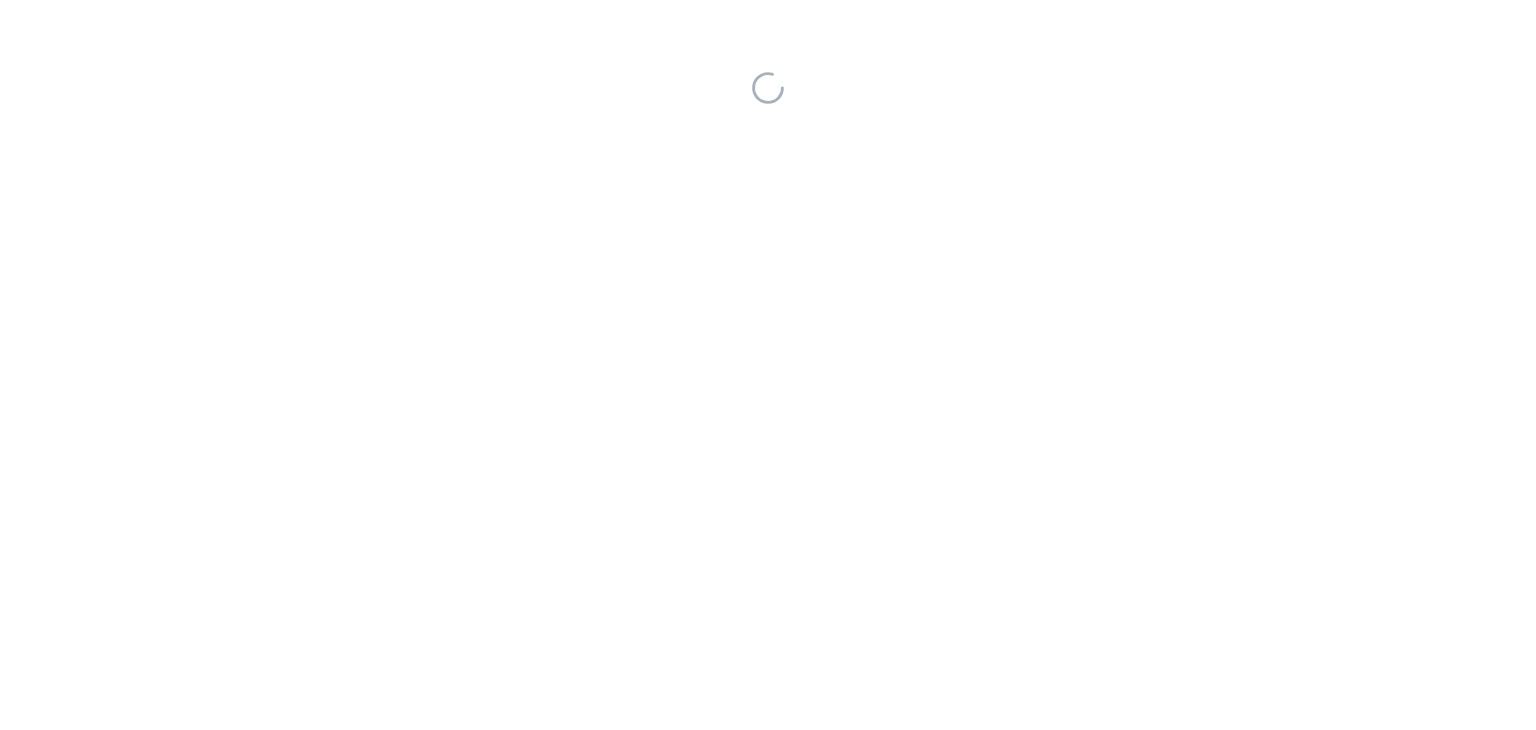 scroll, scrollTop: 0, scrollLeft: 0, axis: both 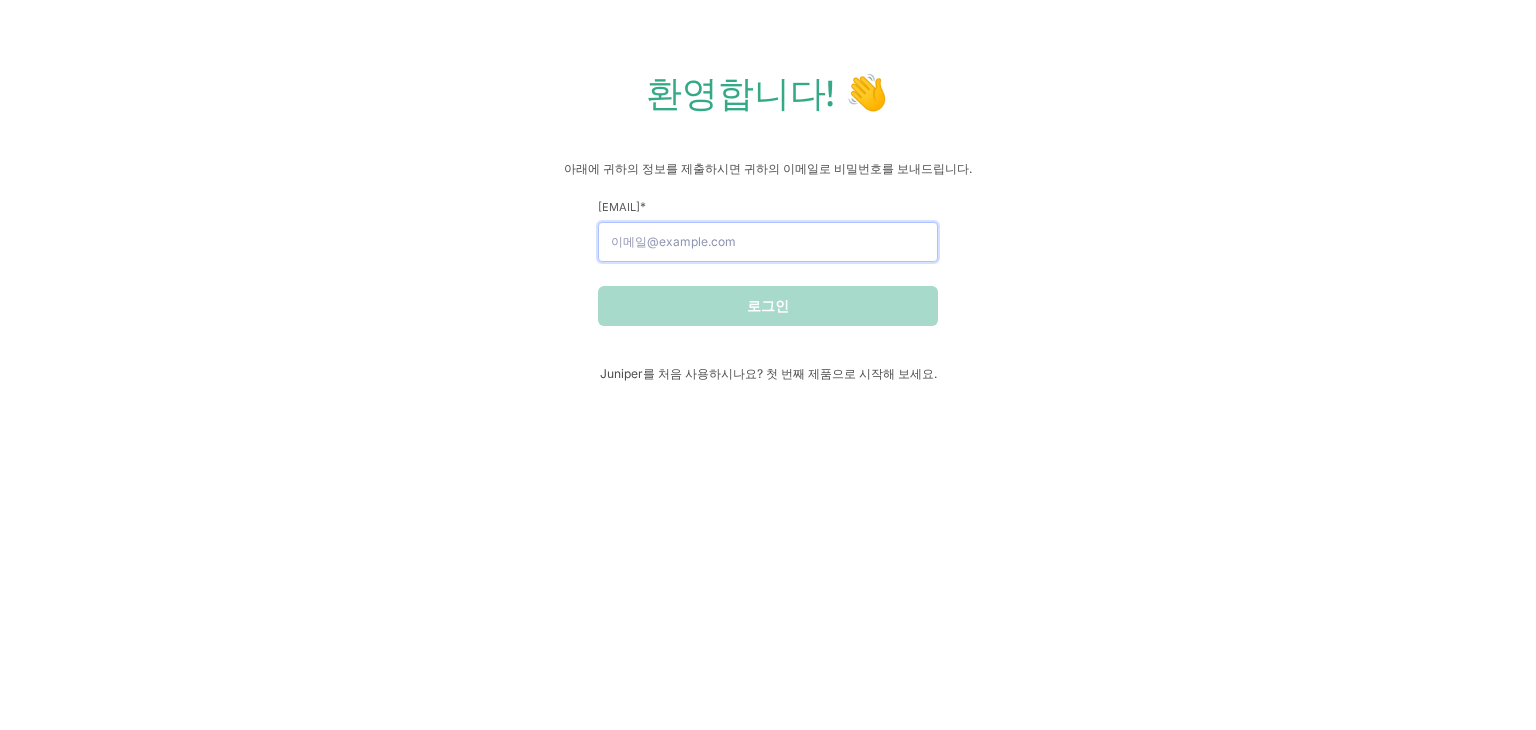 click on "이메일 주소  *" at bounding box center [768, 242] 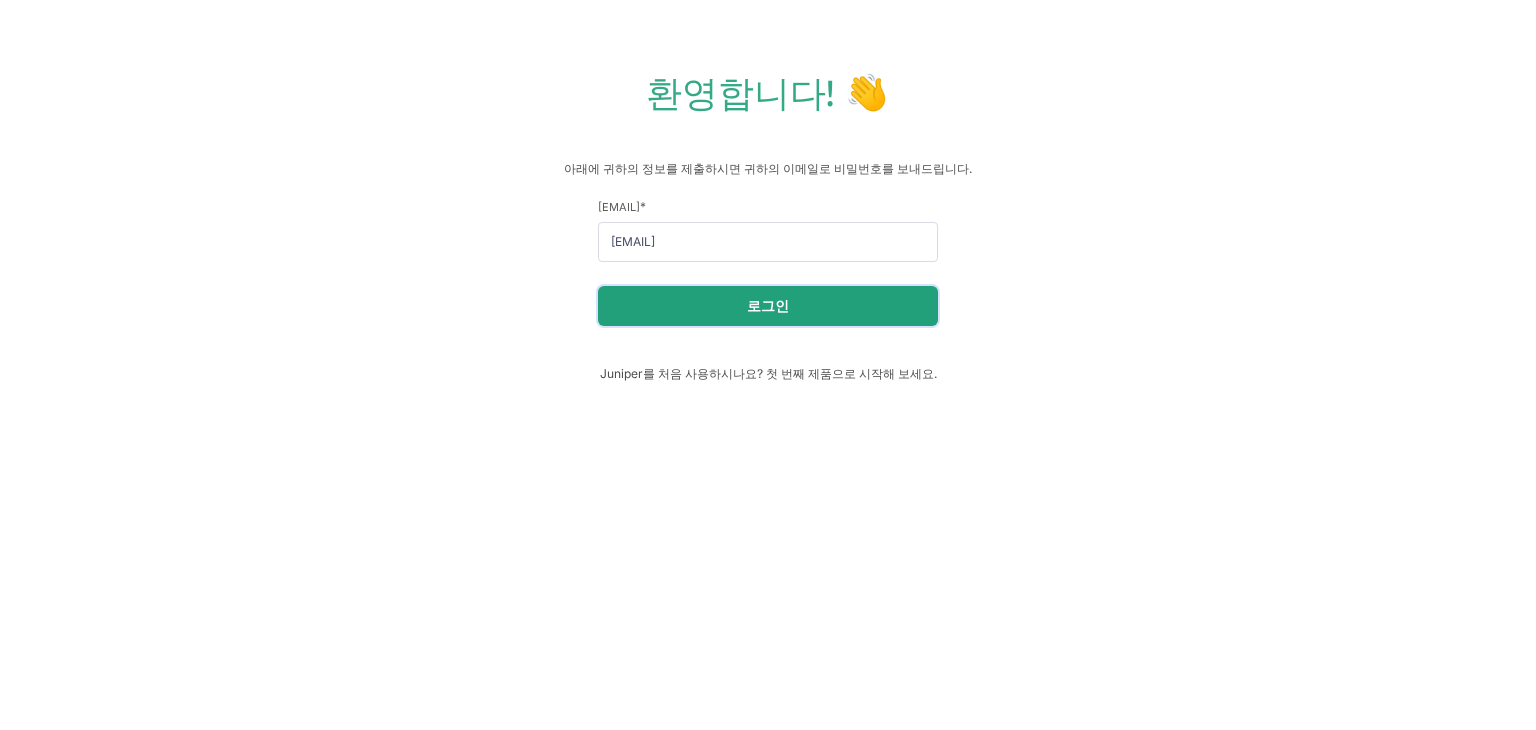 click on "로그인" at bounding box center [768, 305] 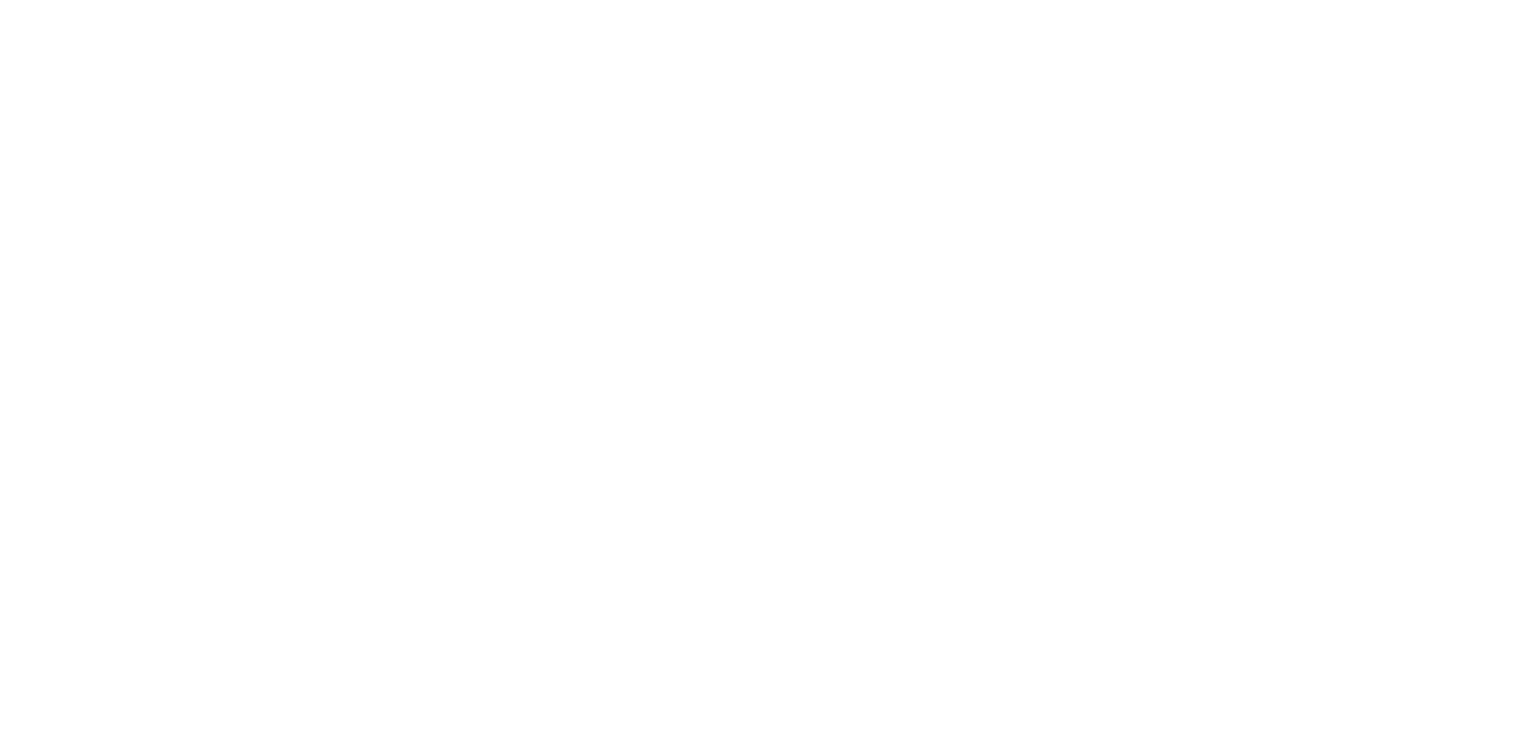 drag, startPoint x: 1271, startPoint y: 91, endPoint x: 1259, endPoint y: 79, distance: 16.970562 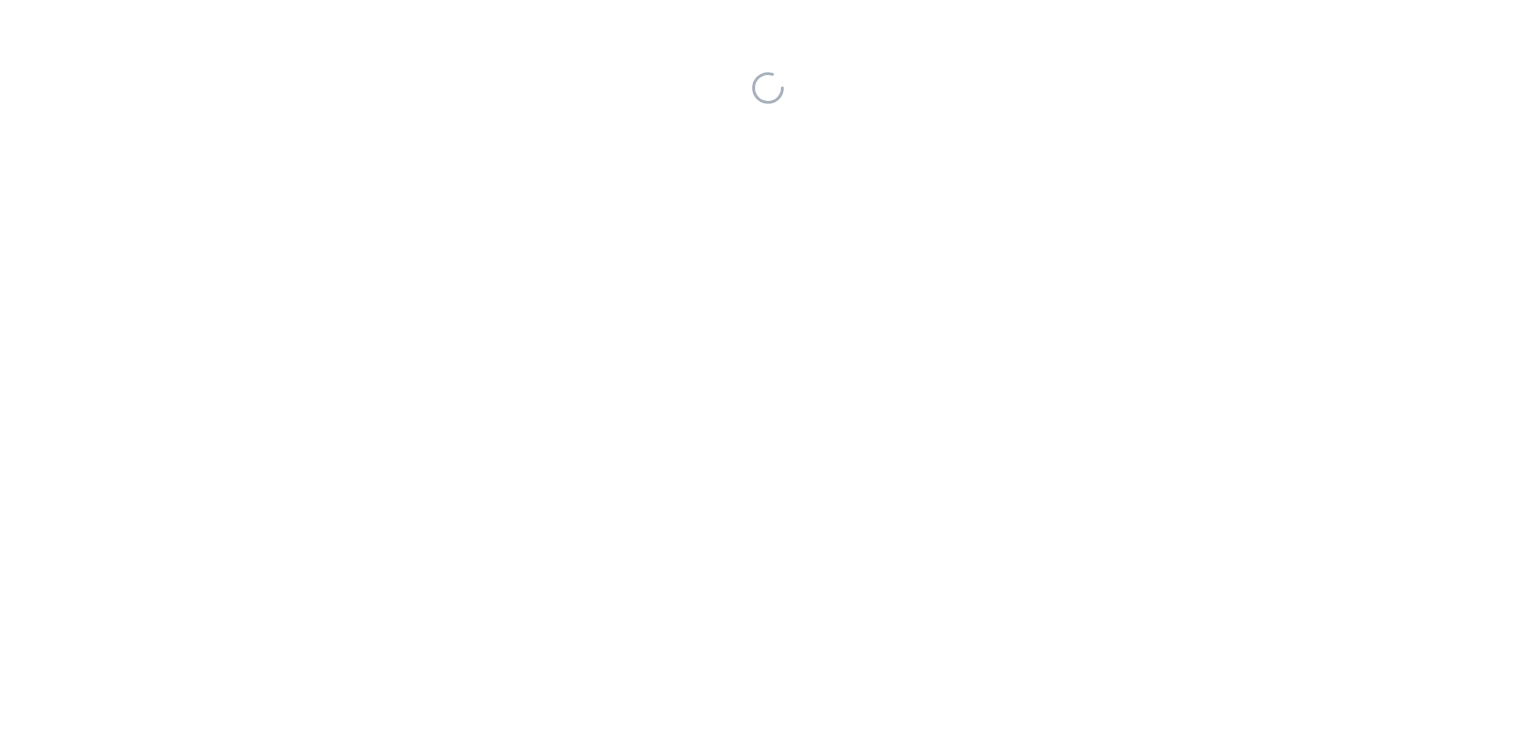 scroll, scrollTop: 0, scrollLeft: 0, axis: both 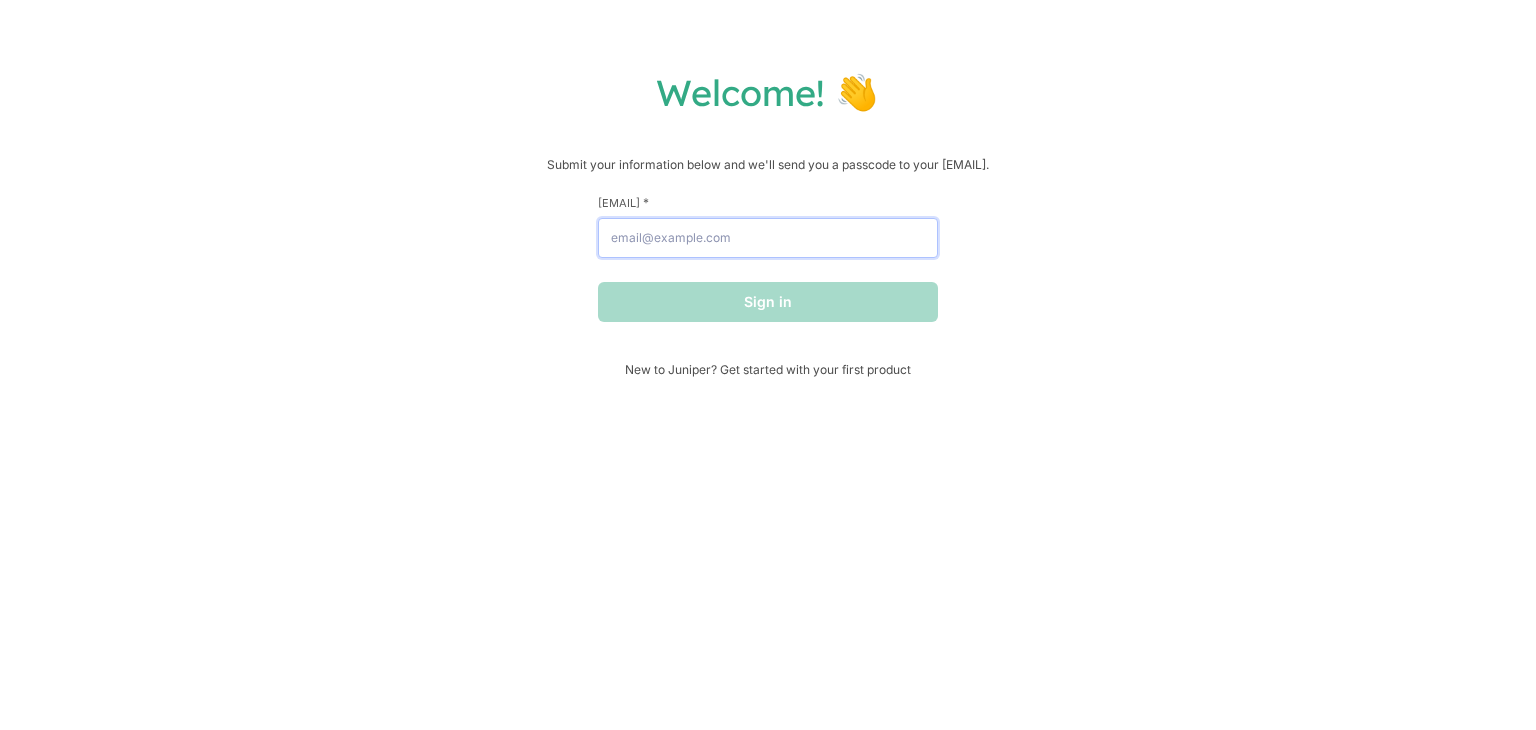 click on "Email Address   *" at bounding box center [768, 238] 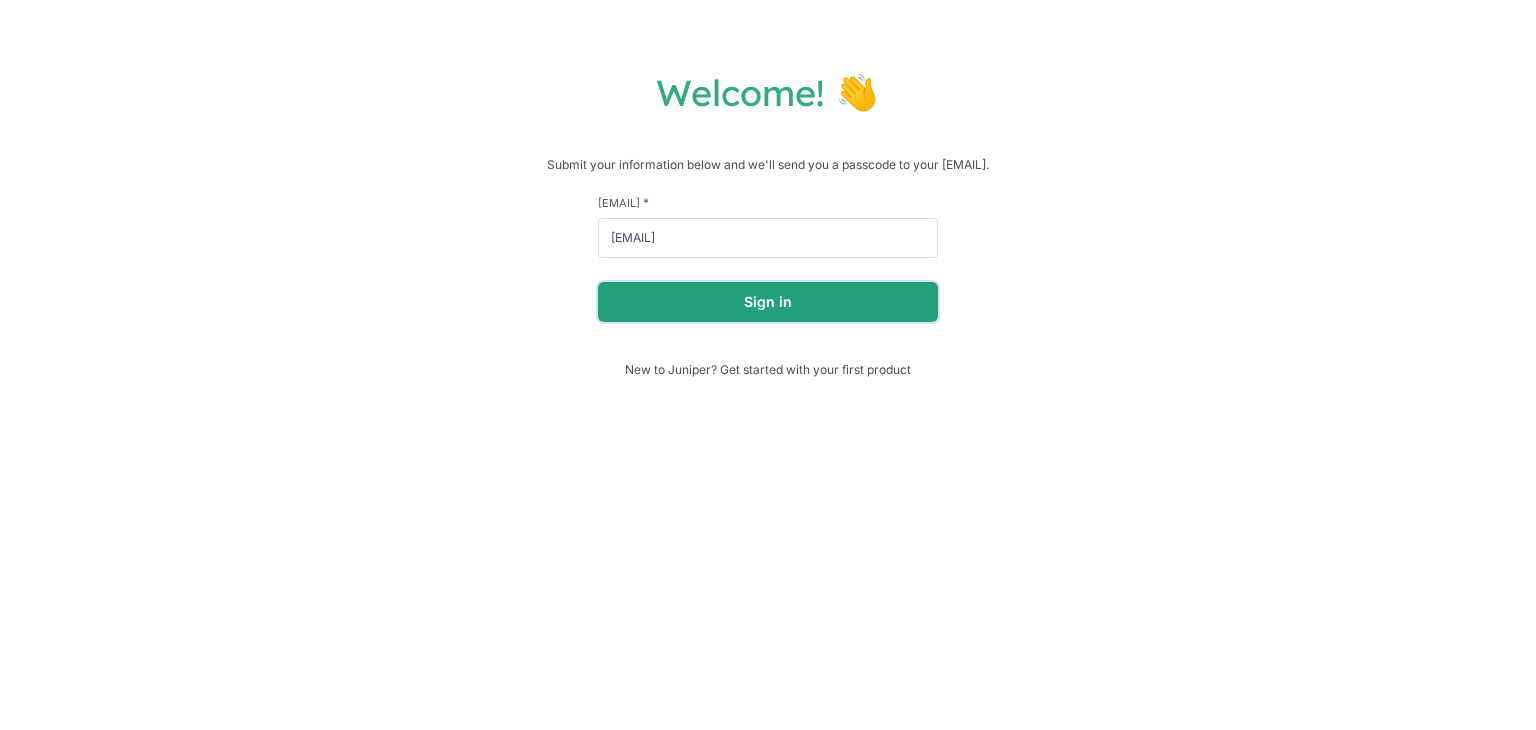click on "Sign in" at bounding box center [768, 302] 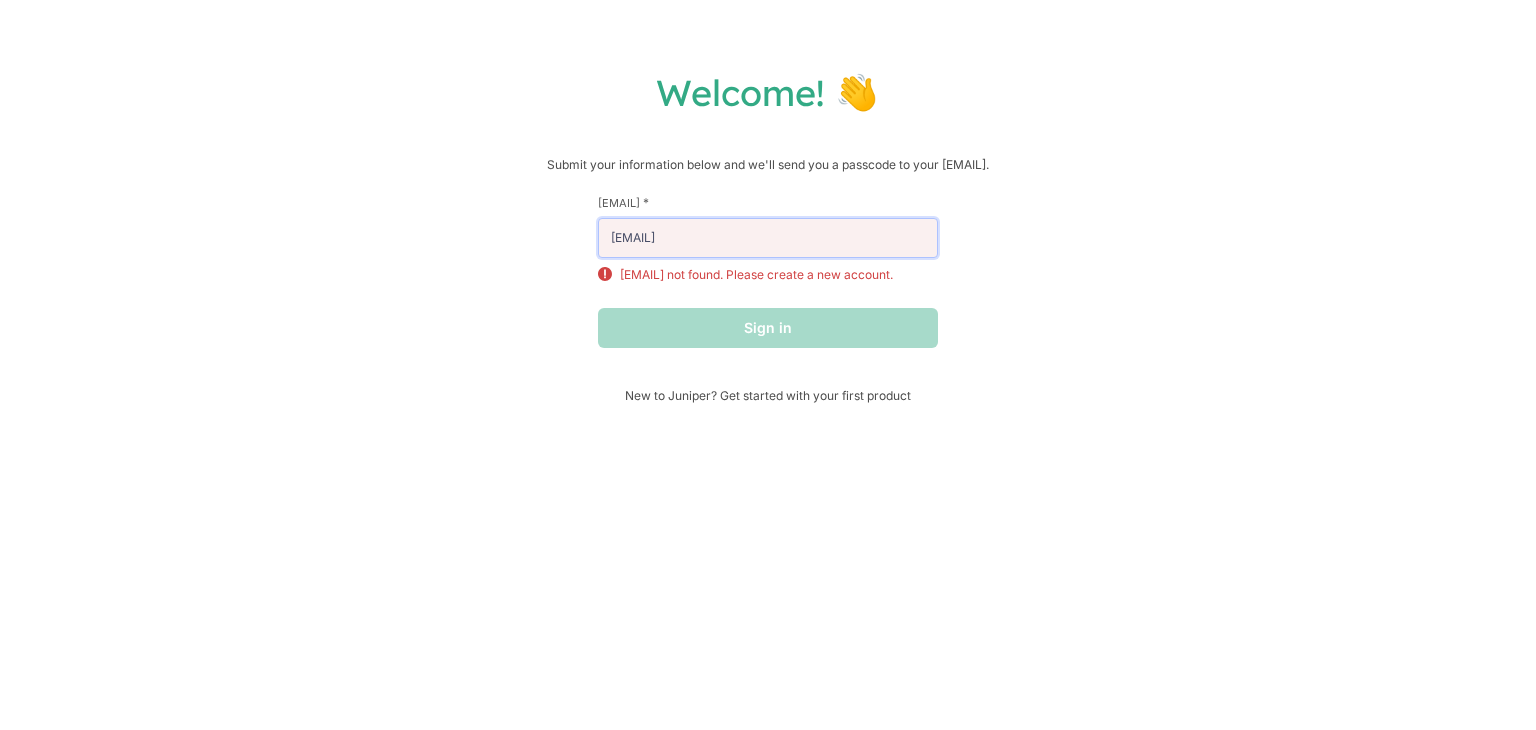 click on "[EMAIL]" at bounding box center [768, 238] 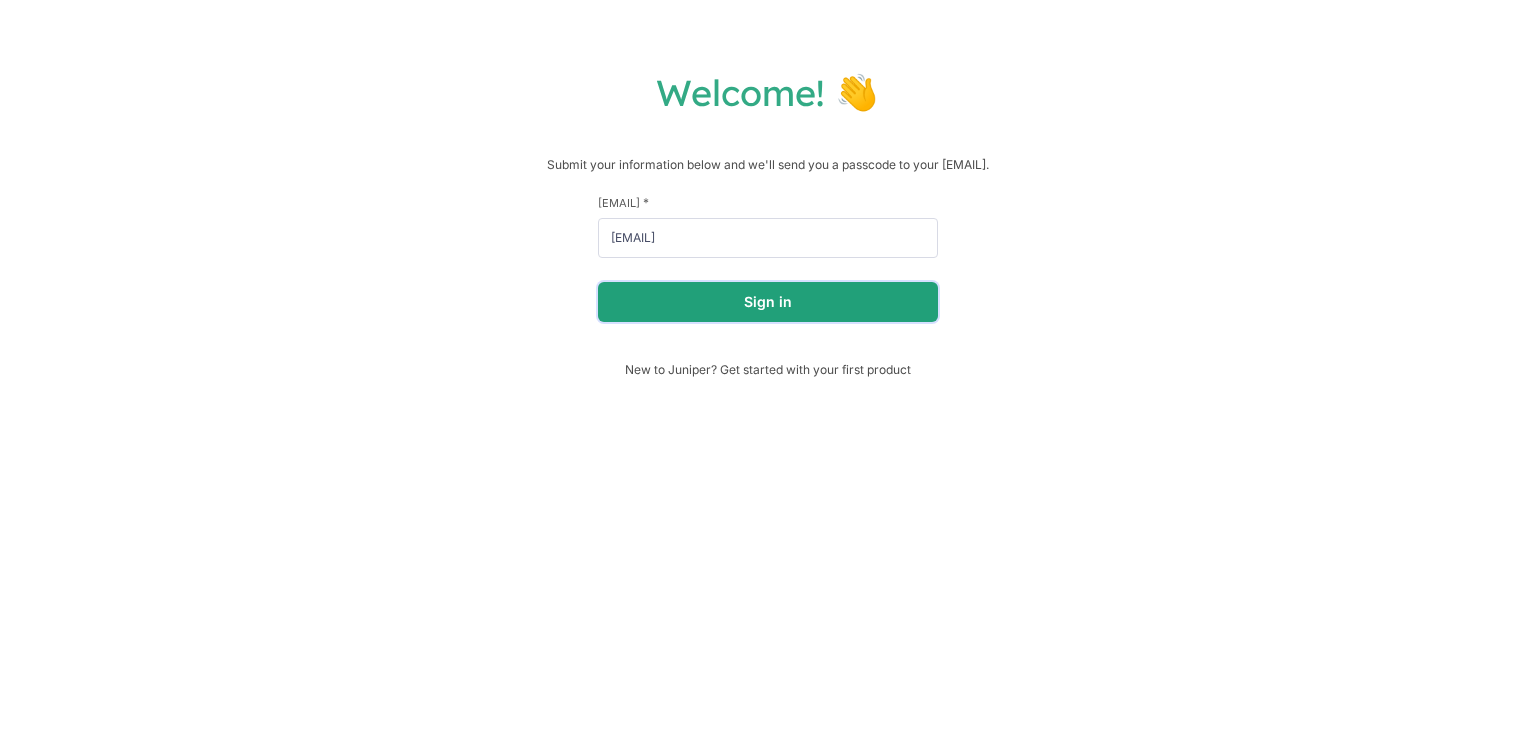click on "Sign in" at bounding box center [768, 302] 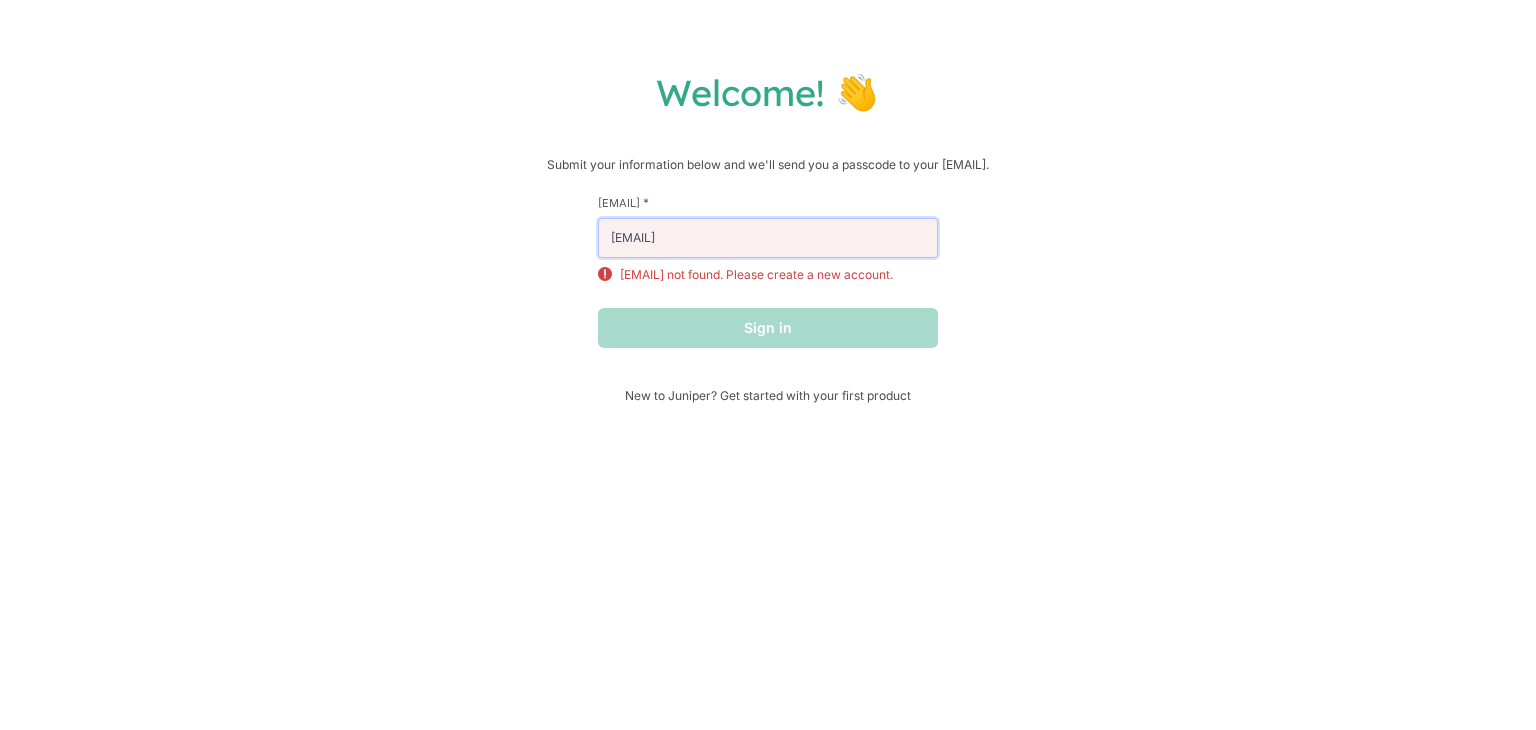 click on "zmm061011@gmail.com" at bounding box center (768, 238) 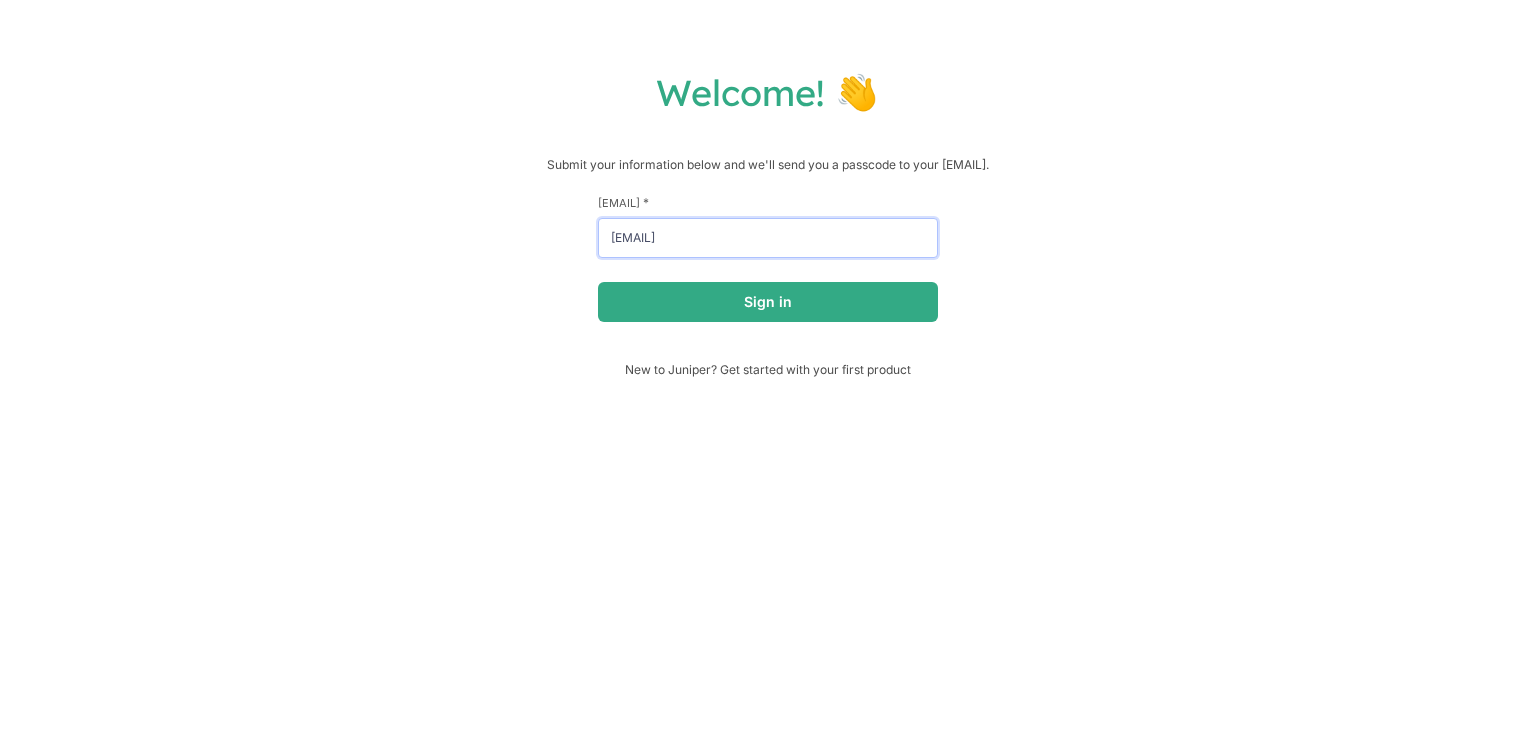 type on "1zmm061011@gmail.com" 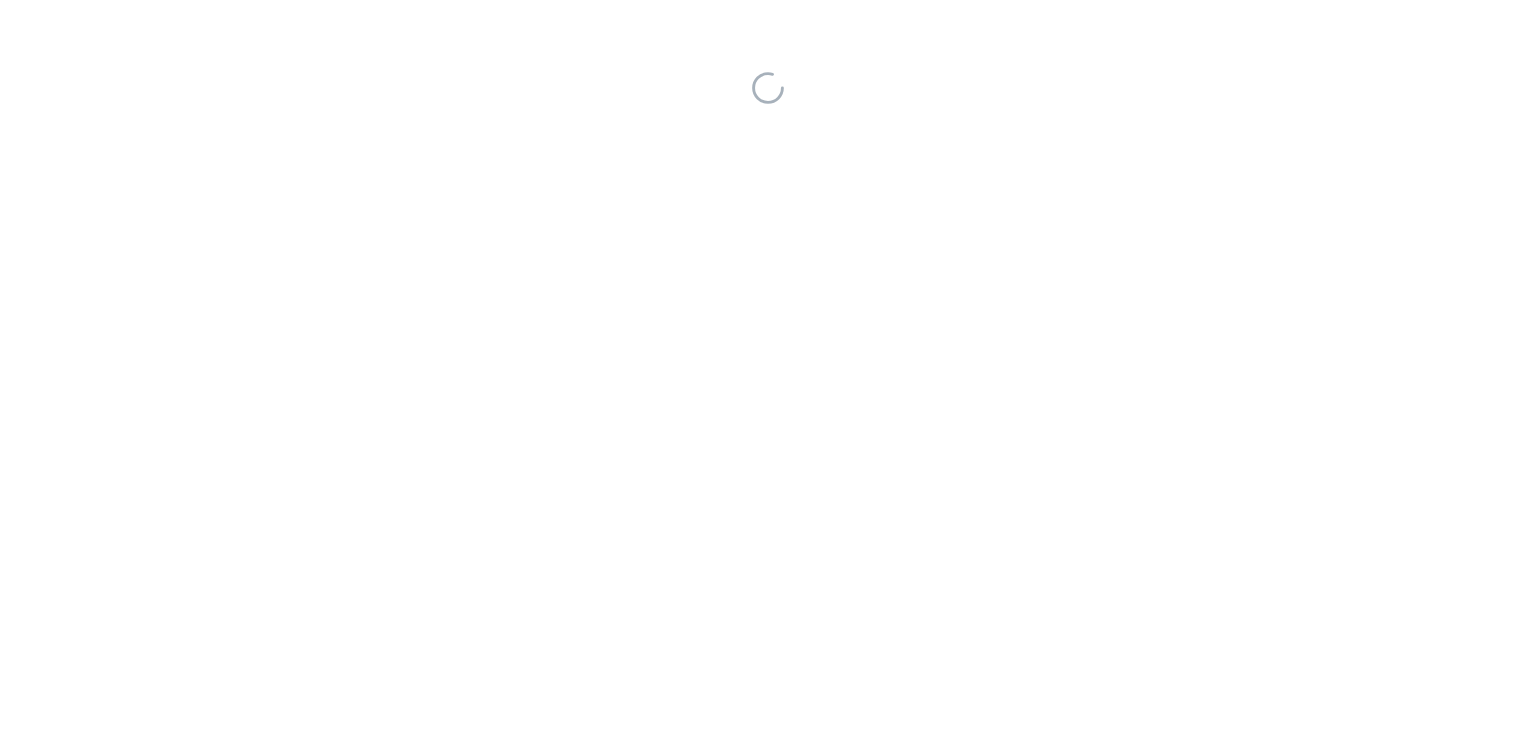 scroll, scrollTop: 0, scrollLeft: 0, axis: both 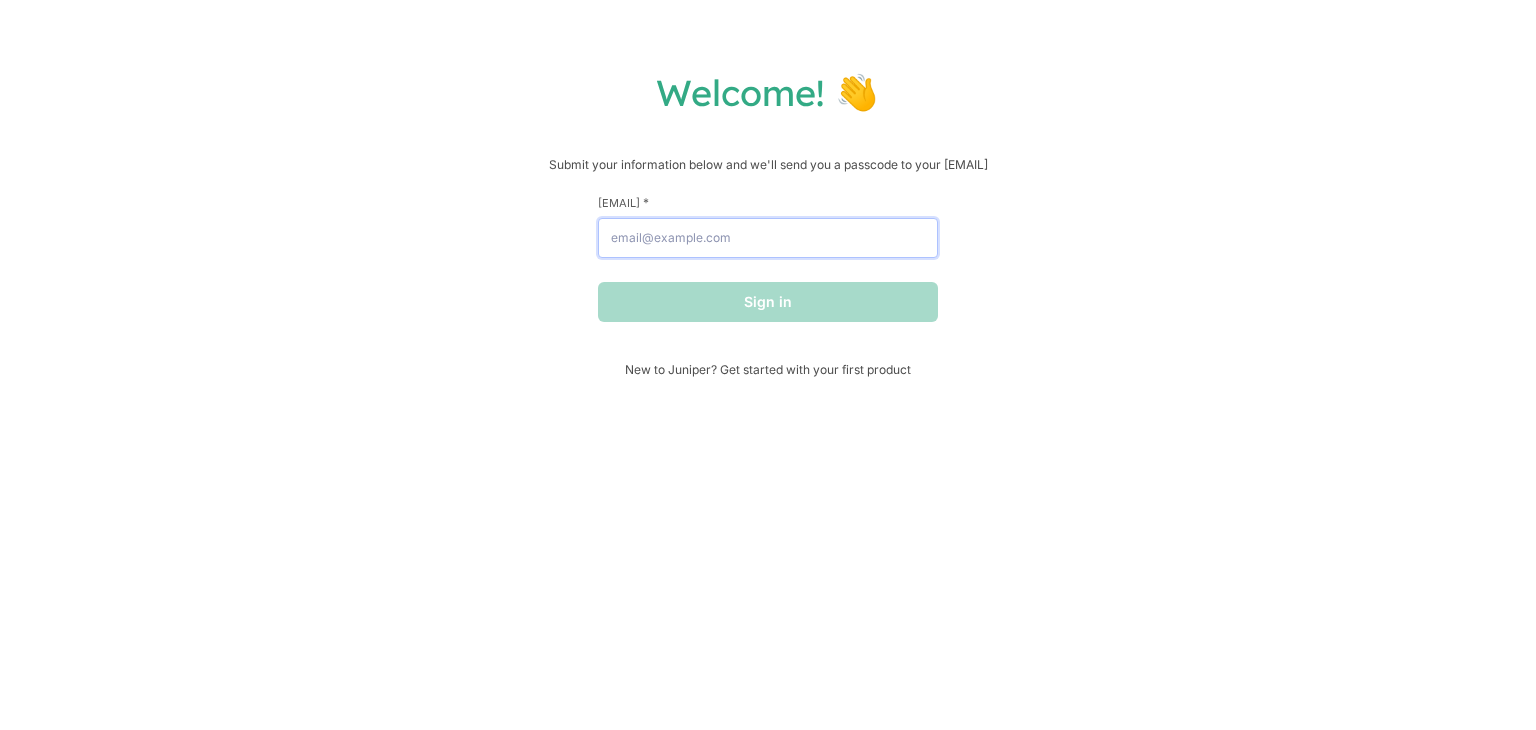 click on "[EMAIL]   *" at bounding box center (768, 238) 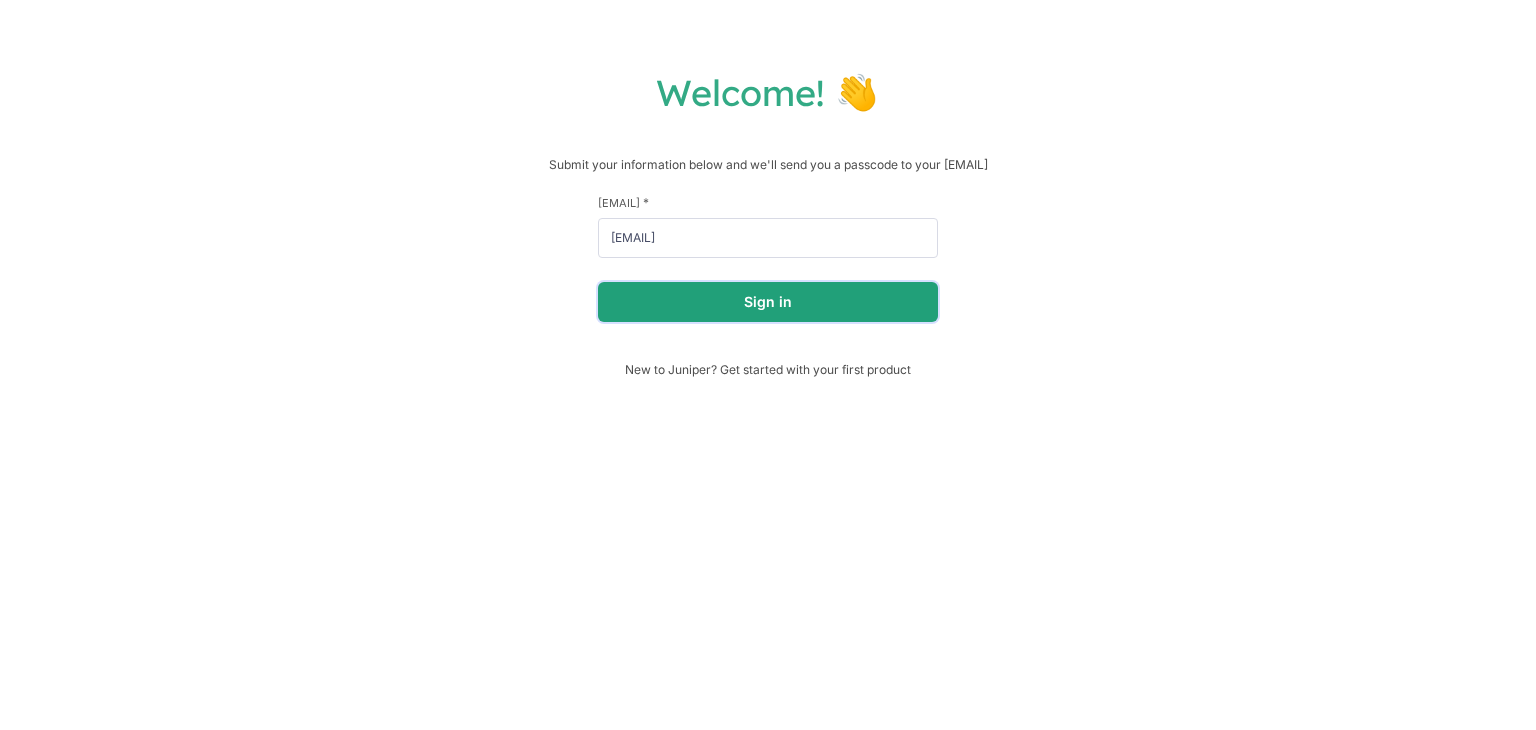 click on "Sign in" at bounding box center [768, 302] 